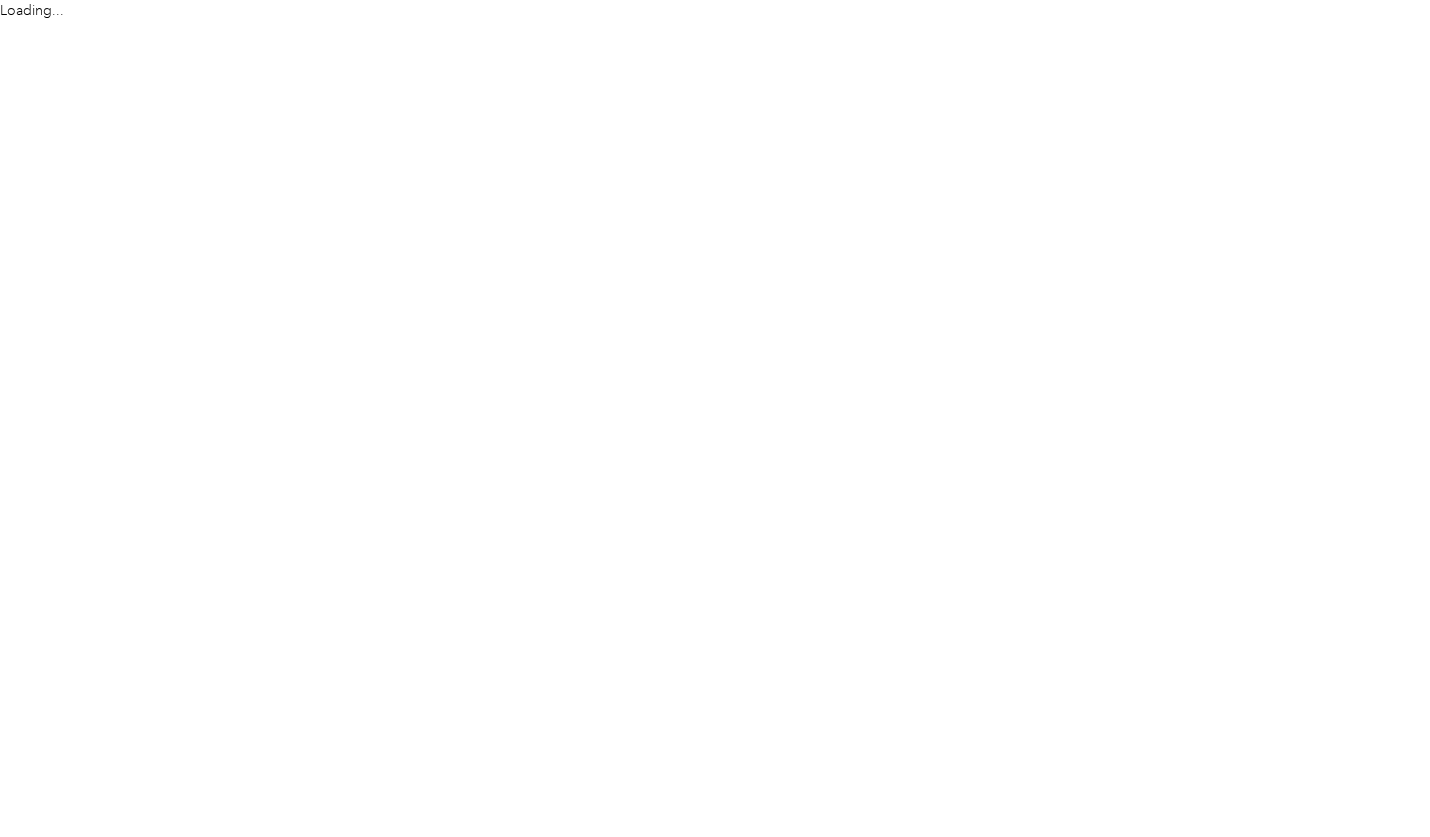 scroll, scrollTop: 0, scrollLeft: 0, axis: both 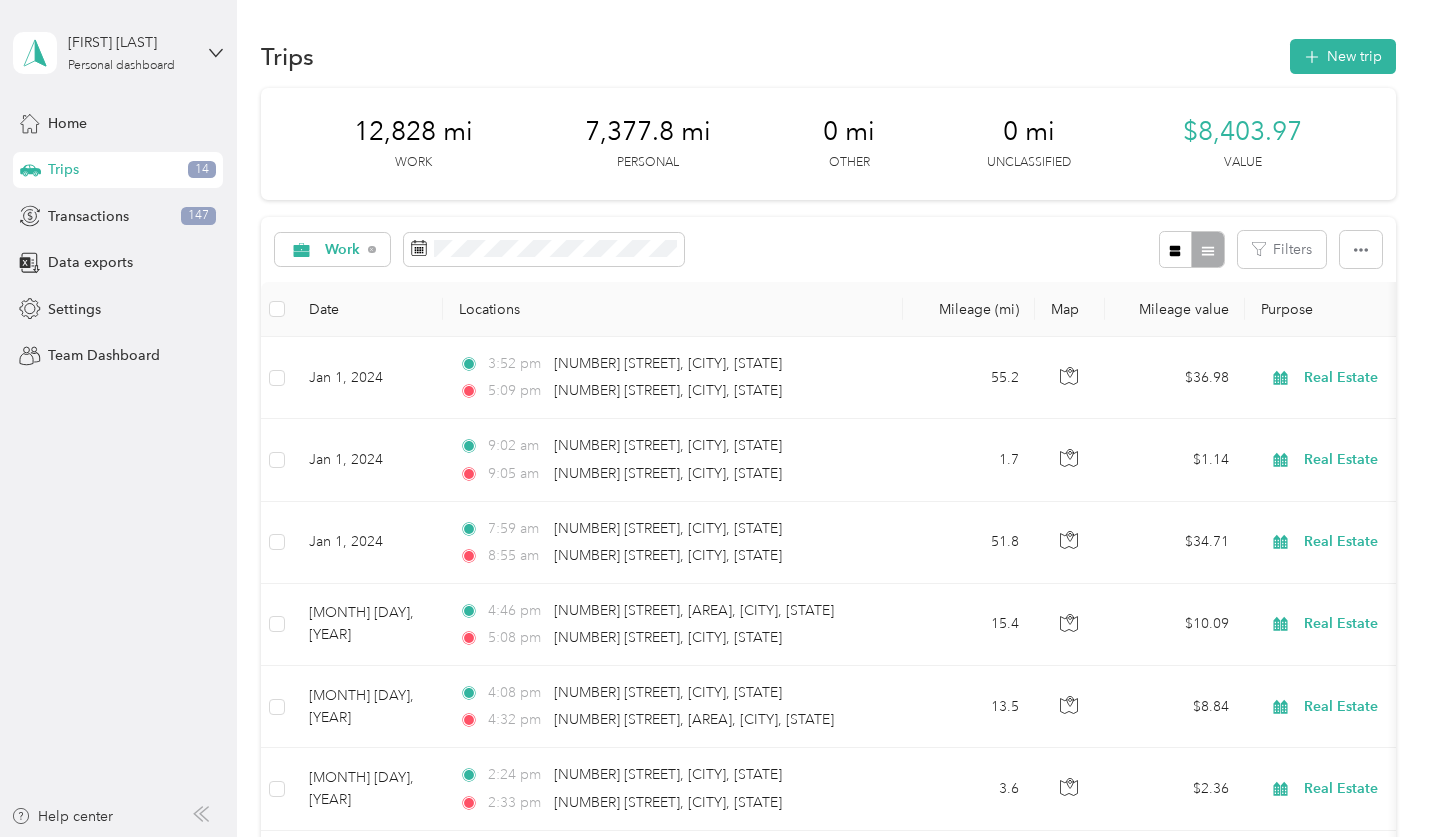 click 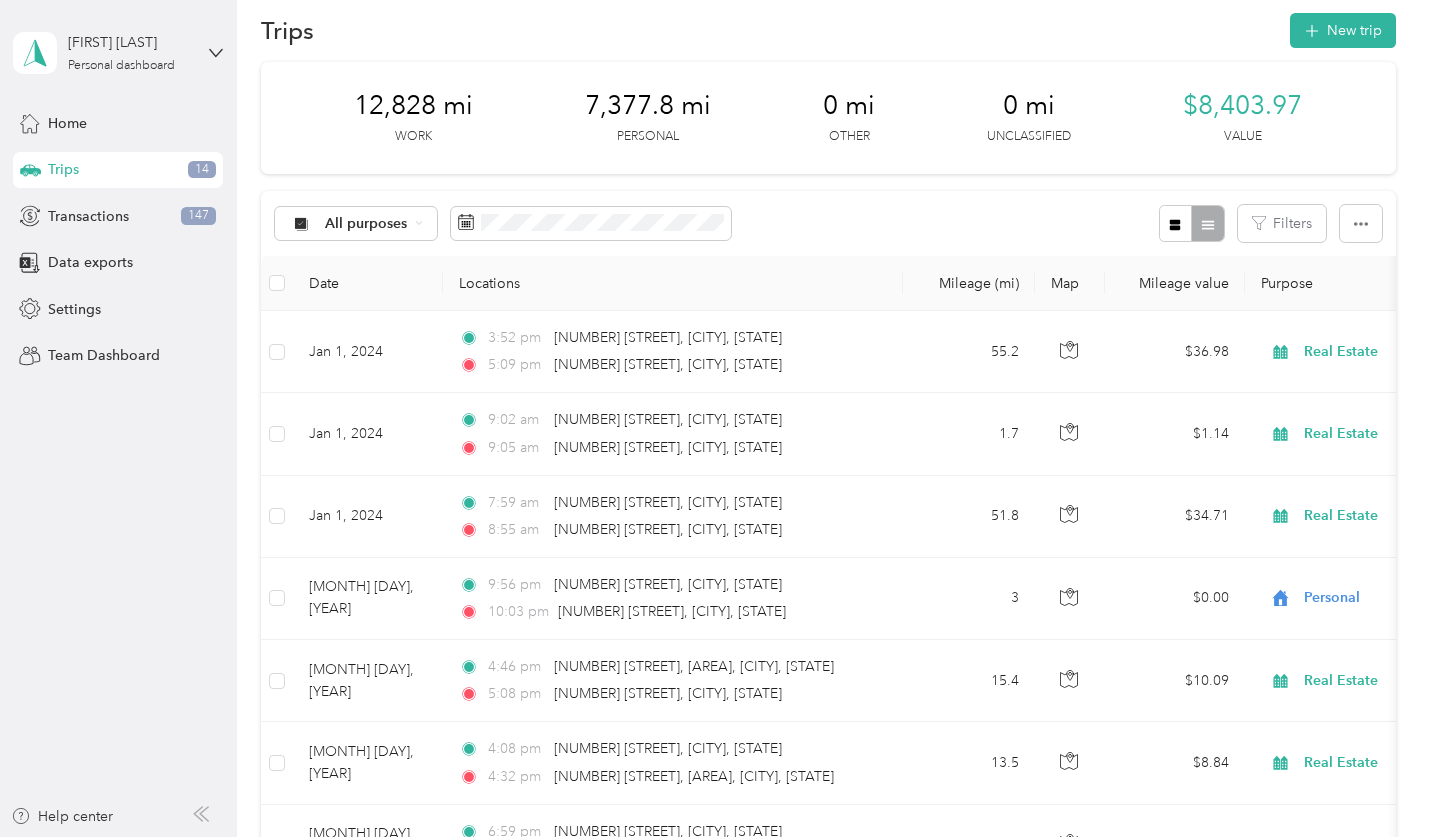 scroll, scrollTop: 25, scrollLeft: 0, axis: vertical 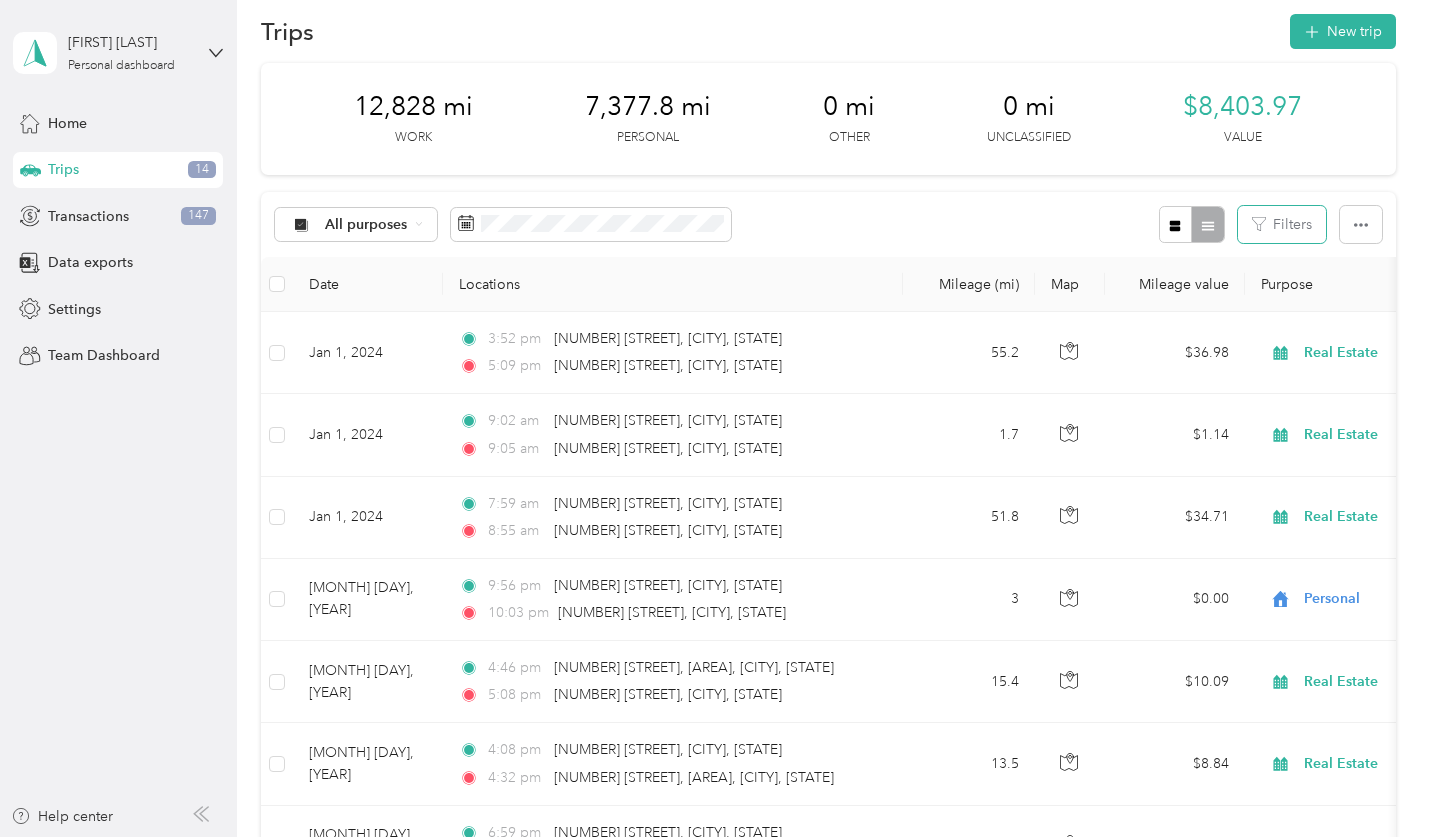 click on "Filters" at bounding box center [1282, 224] 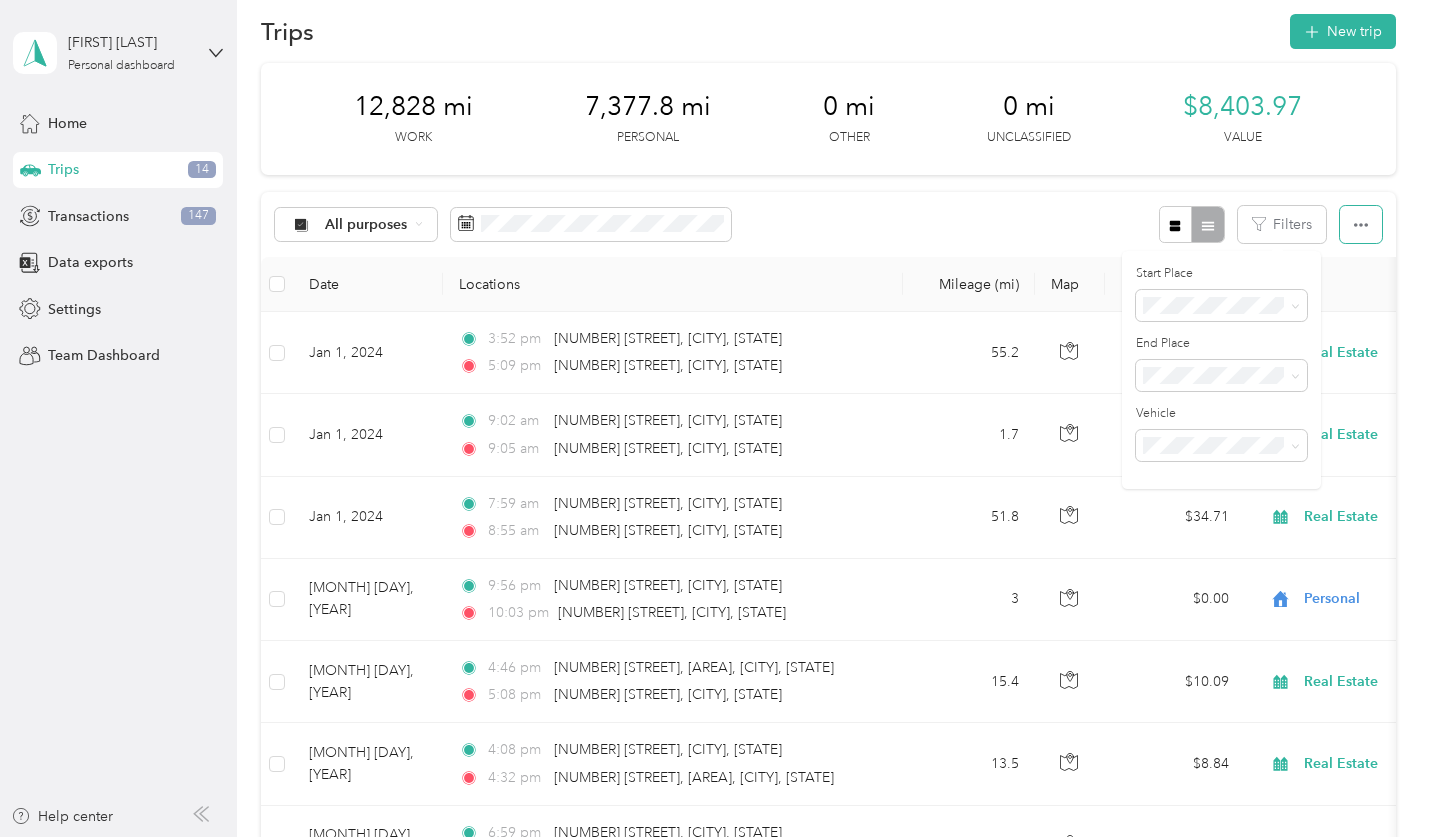 click 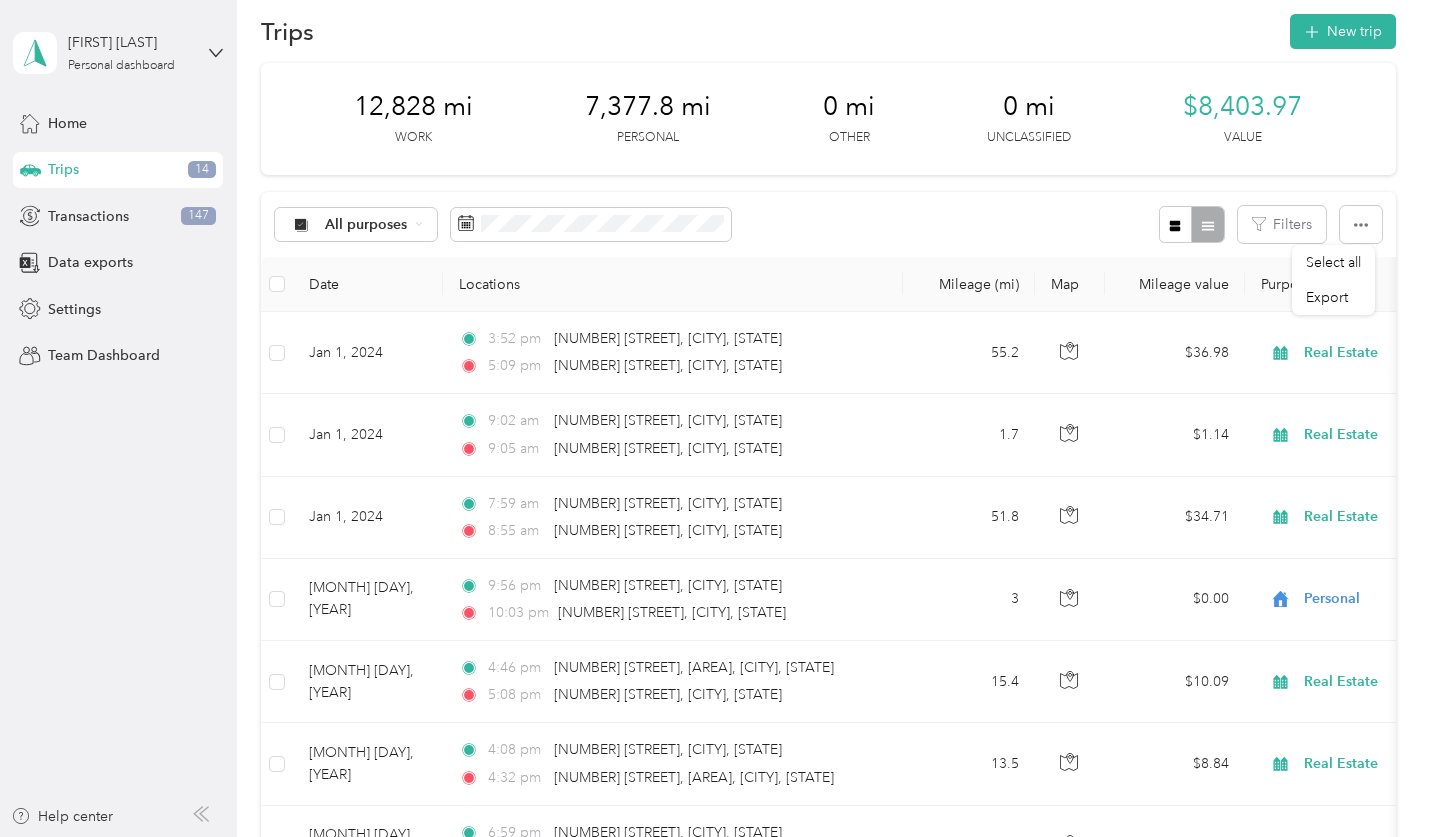 click on "Select all" at bounding box center [1333, 262] 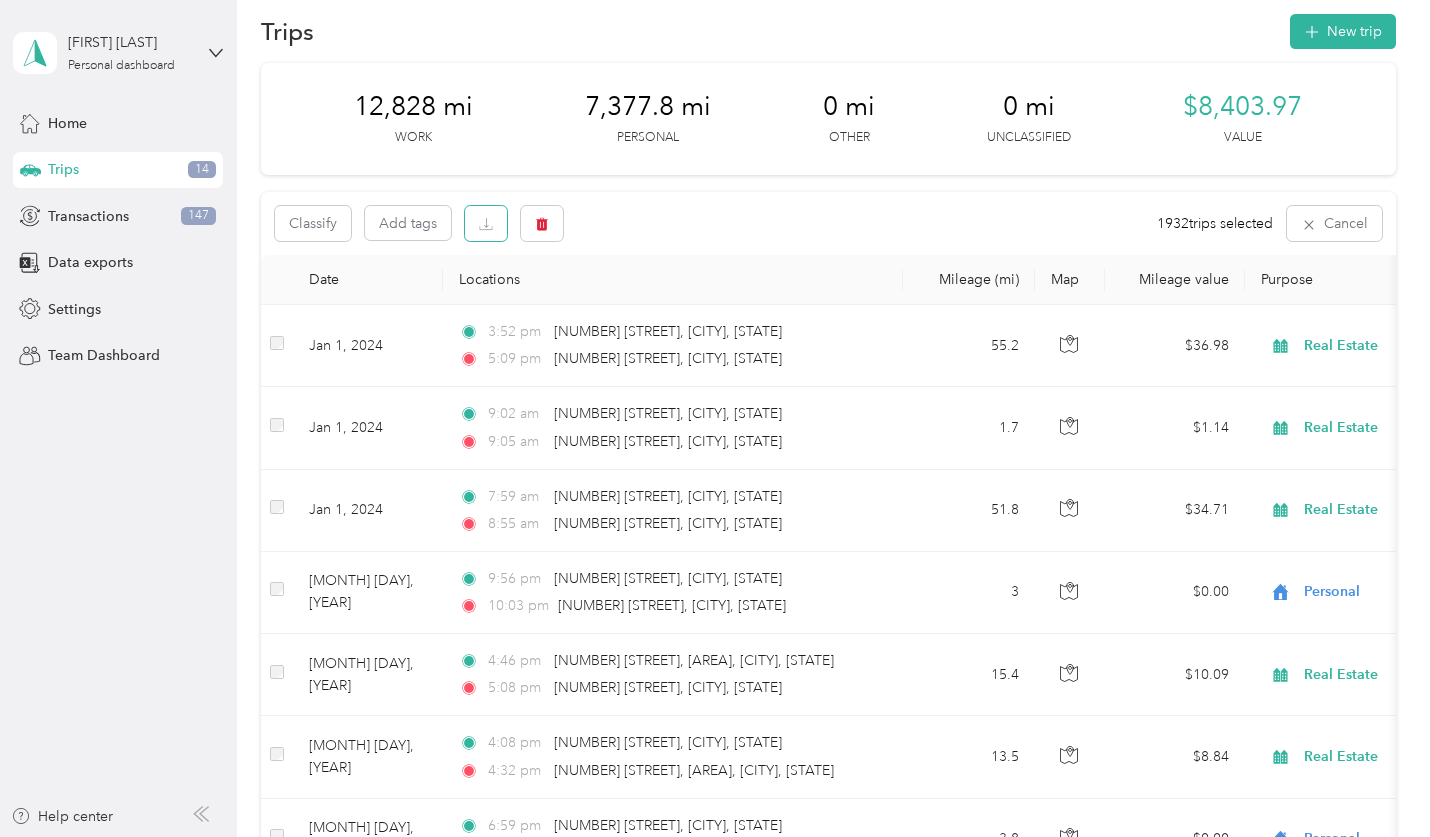 click at bounding box center [486, 223] 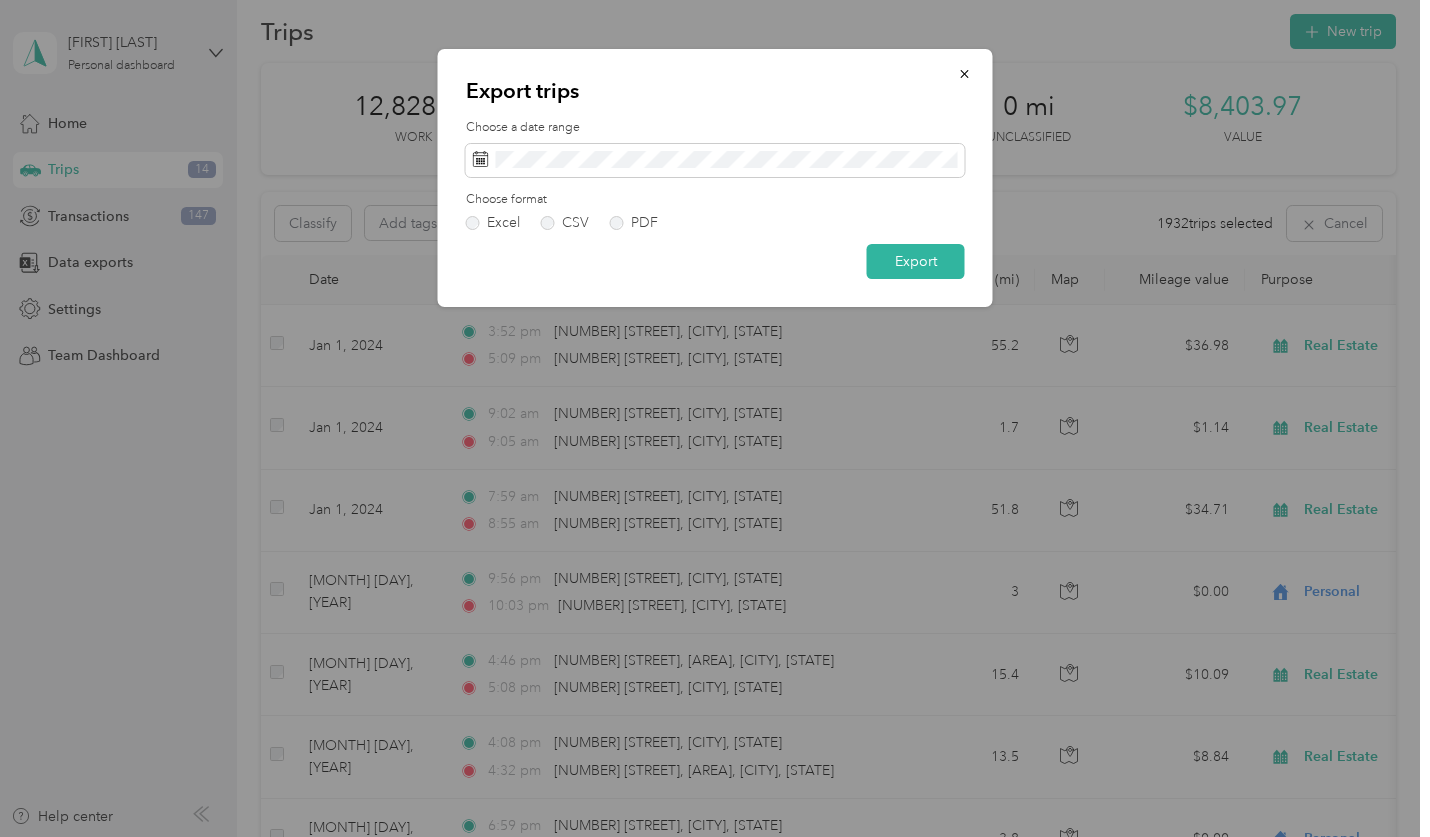 click on "PDF" at bounding box center [634, 223] 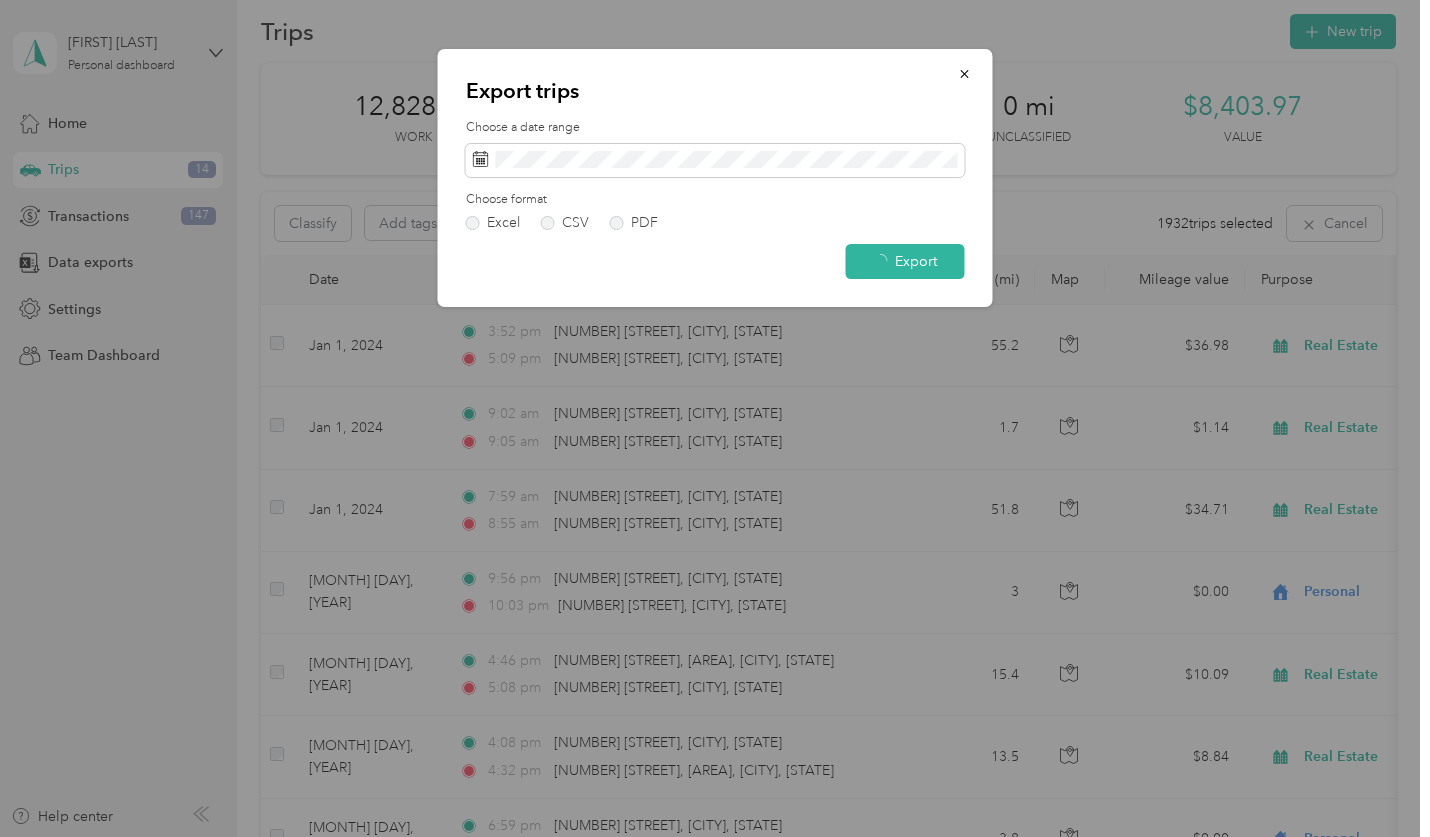scroll, scrollTop: 0, scrollLeft: 0, axis: both 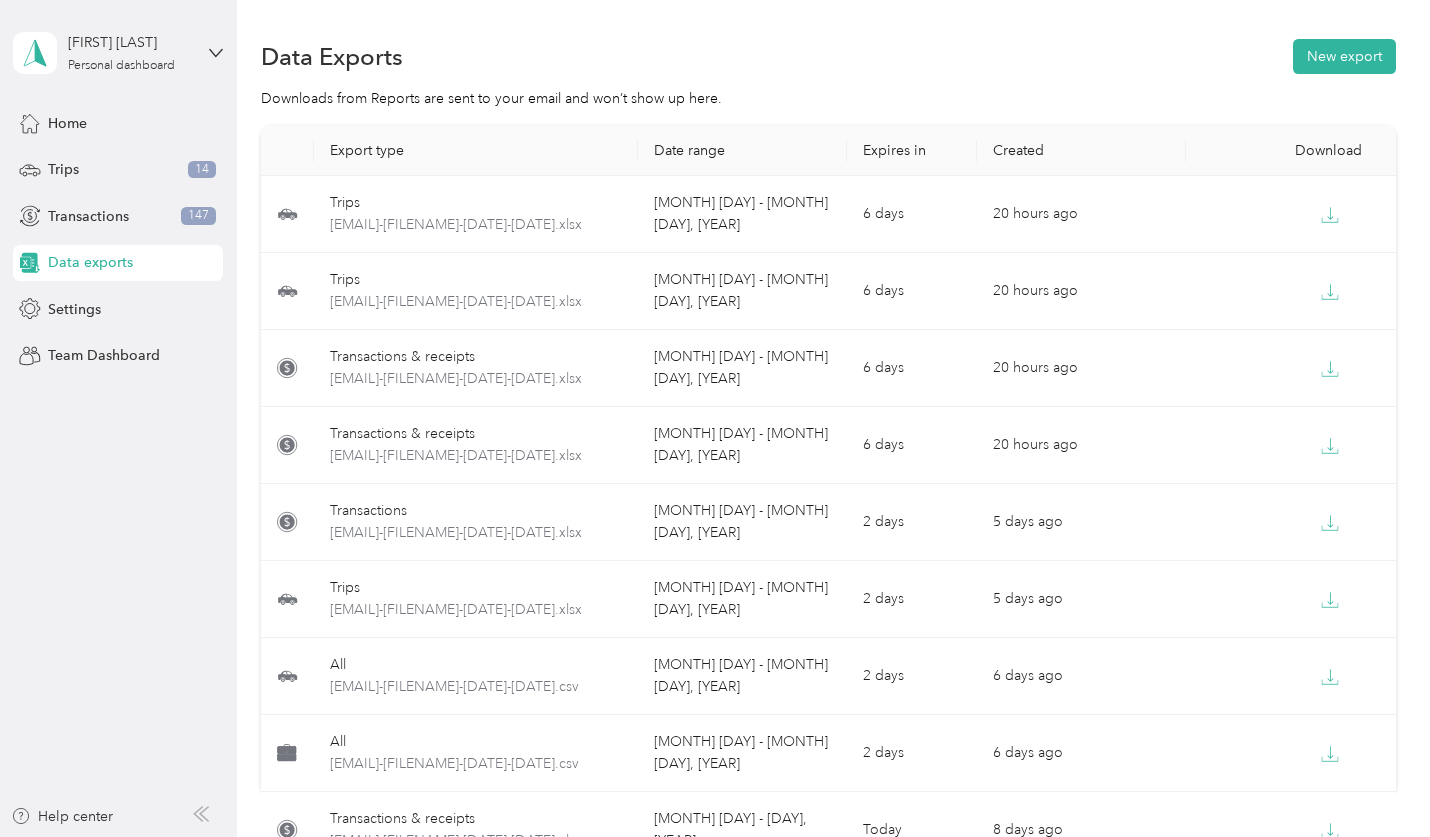 click on "Trips" at bounding box center (63, 169) 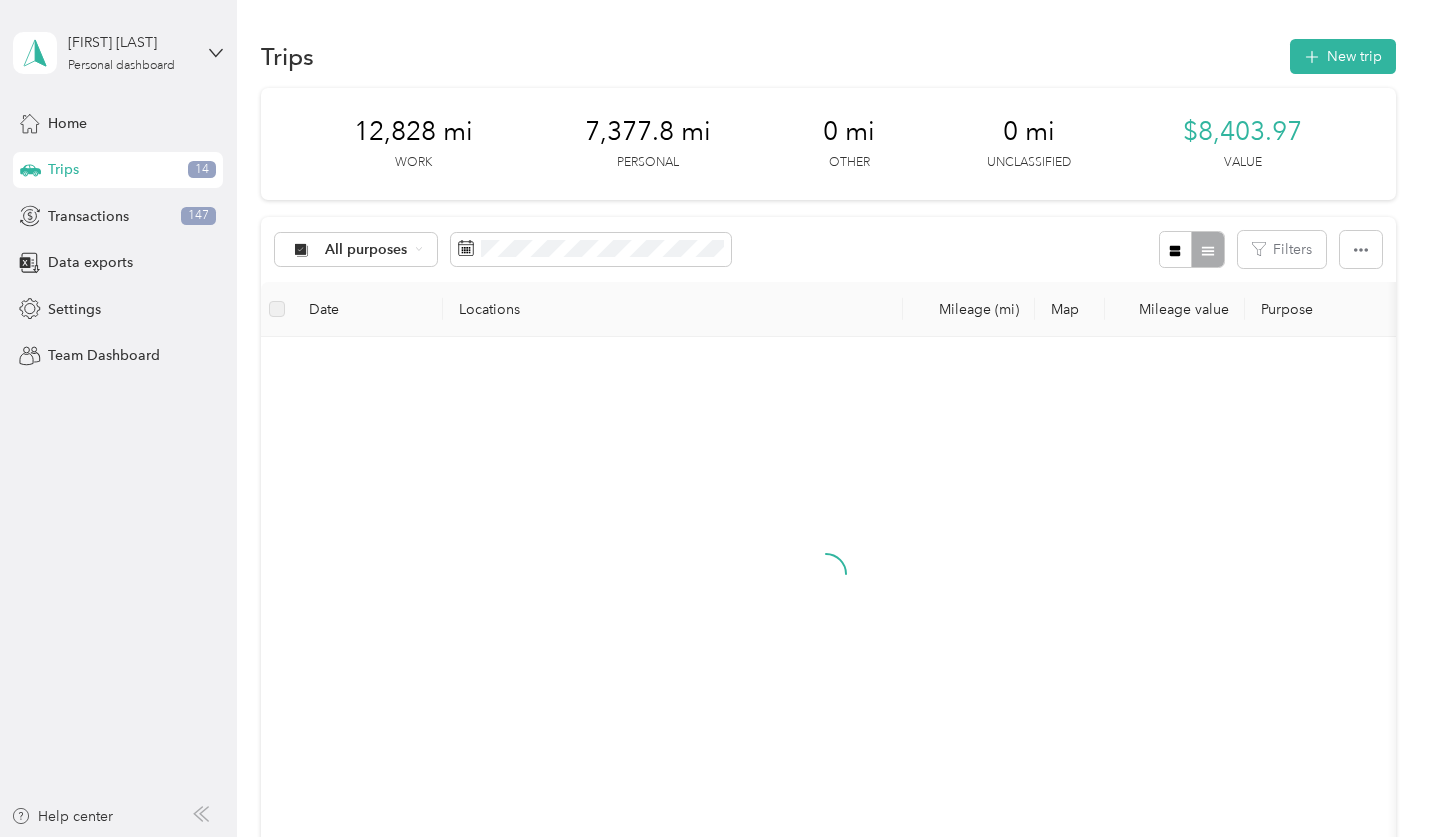 click on "Data exports" at bounding box center [90, 262] 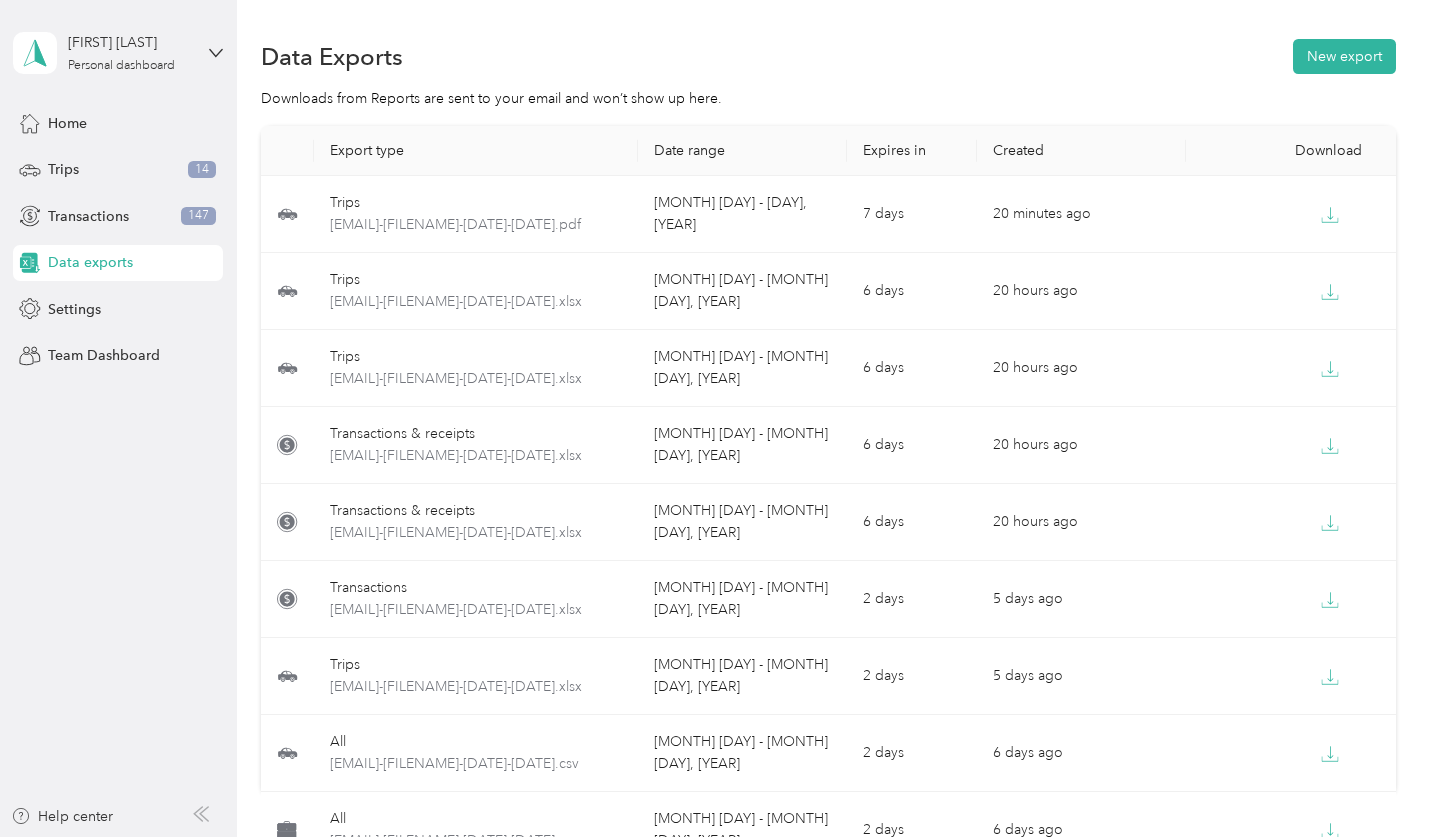 click on "New export" at bounding box center [1344, 56] 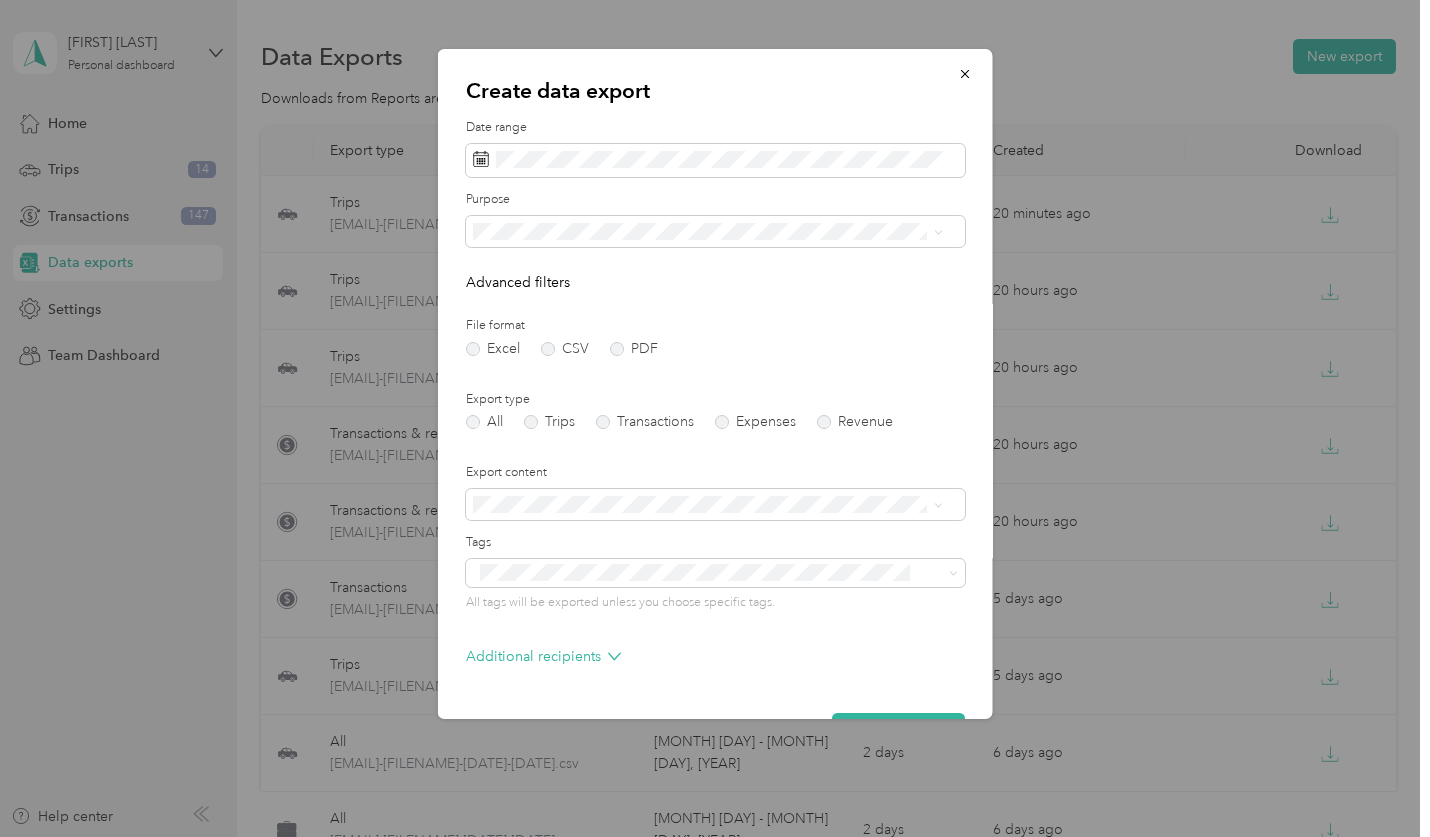 click on "PDF" at bounding box center [634, 349] 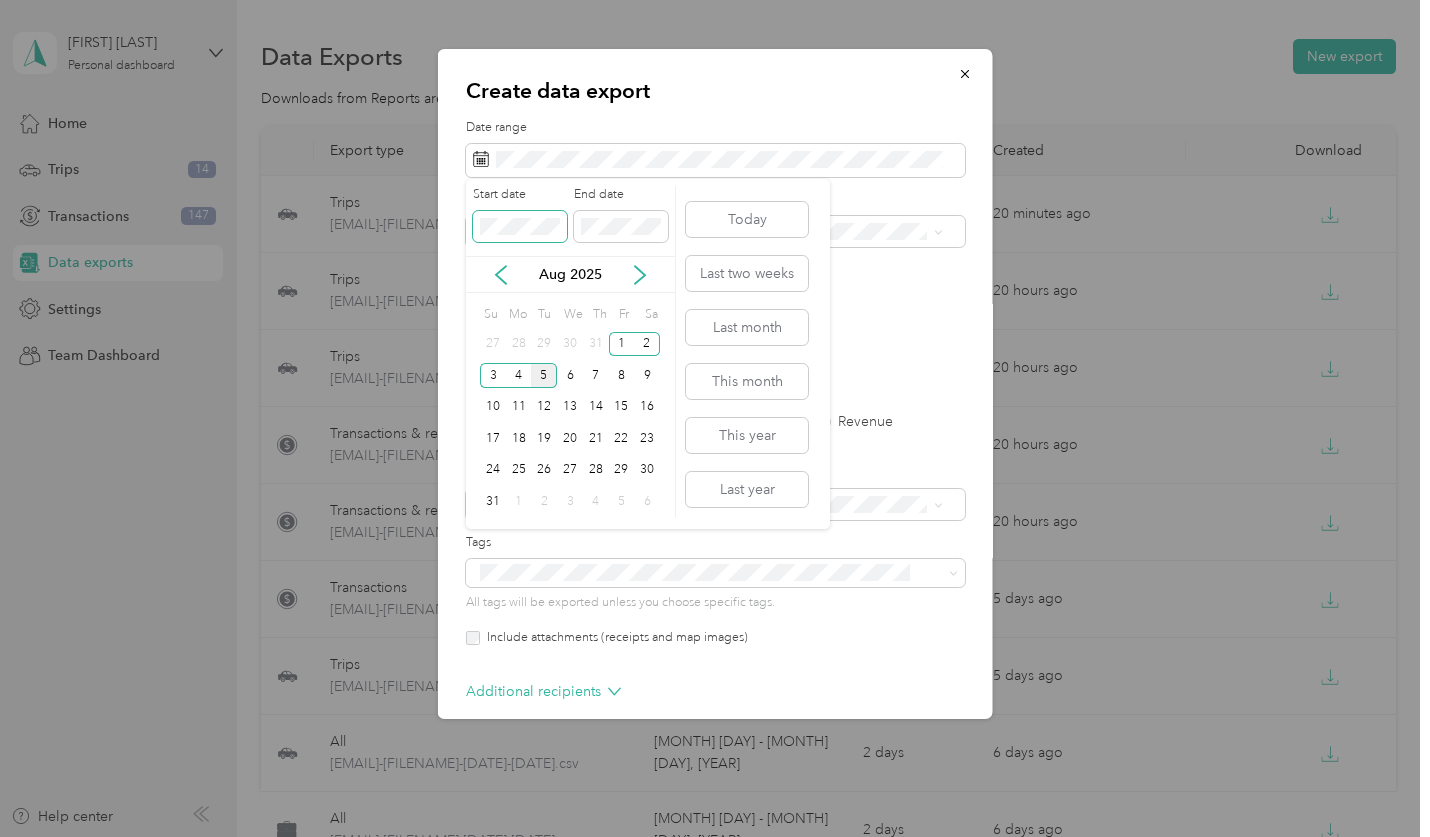 click on "Create data export Date range   Purpose   Advanced filters   File format   Excel CSV PDF Export type   All Trips Transactions Expenses Revenue Export content   Tags   All tags will be exported unless you choose specific tags. Include attachments (receipts and map images) Additional recipients Generate export Start date   End date   Aug 2025 Su Mo Tu We Th Fr Sa 27 28 29 30 31 1 2 3 4 5 6 7 8 9 10 11 12 13 14 15 16 17 18 19 20 21 22 23 24 25 26 27 28 29 30 31 1 2 3 4 5 6 Today Last two weeks Last month This month This year Last year" at bounding box center [710, 837] 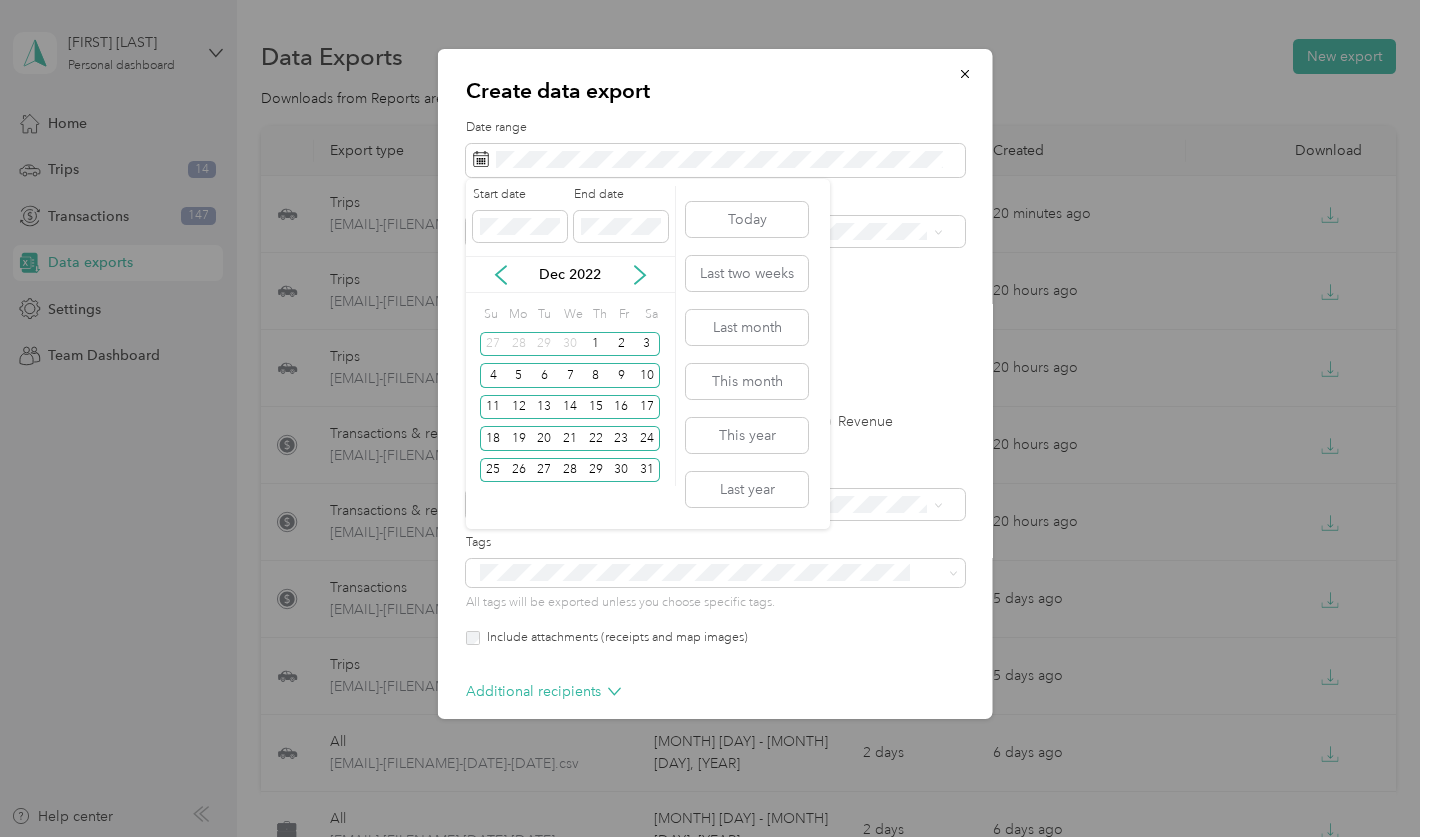 click on "31" at bounding box center [647, 470] 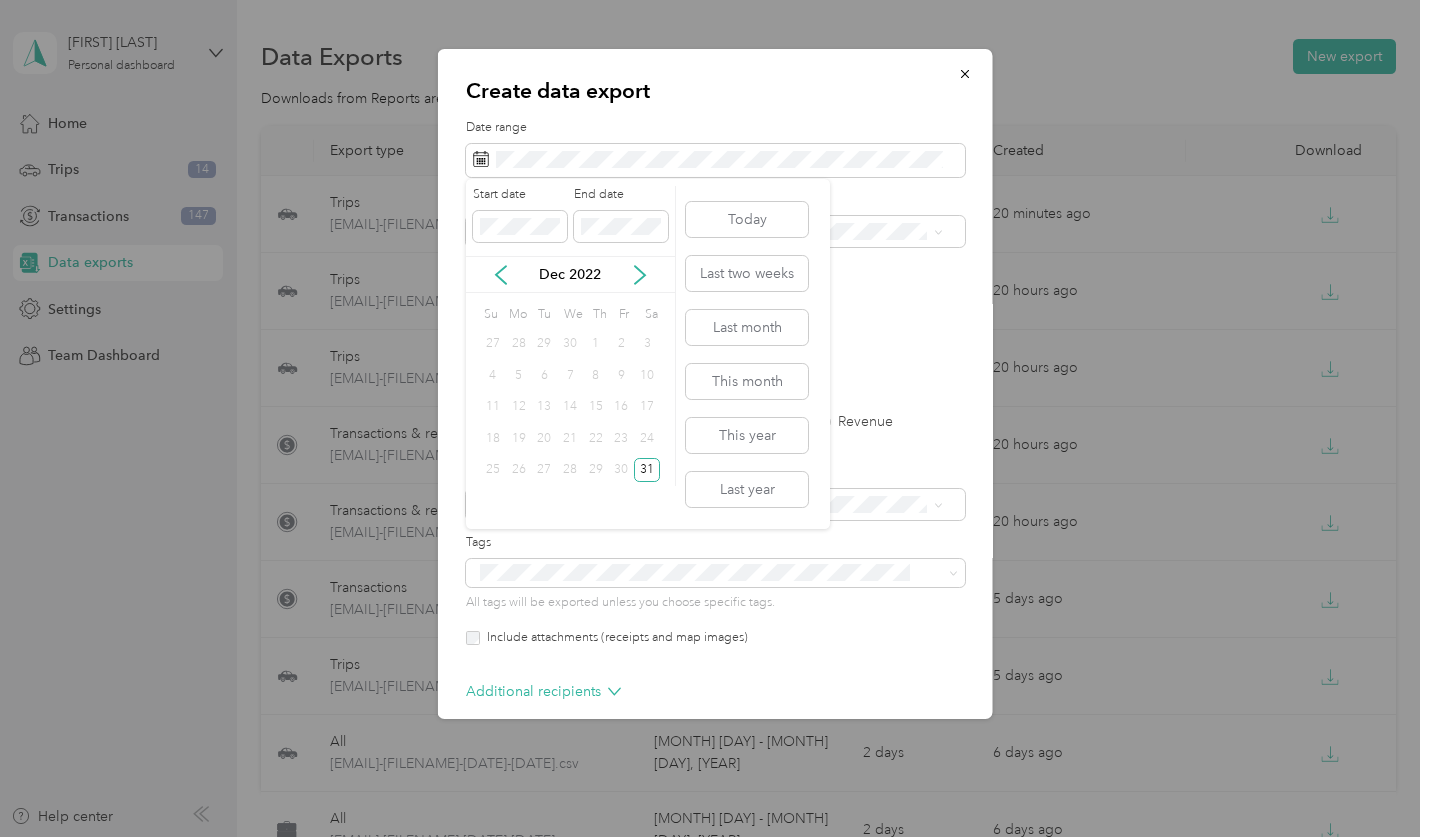 click 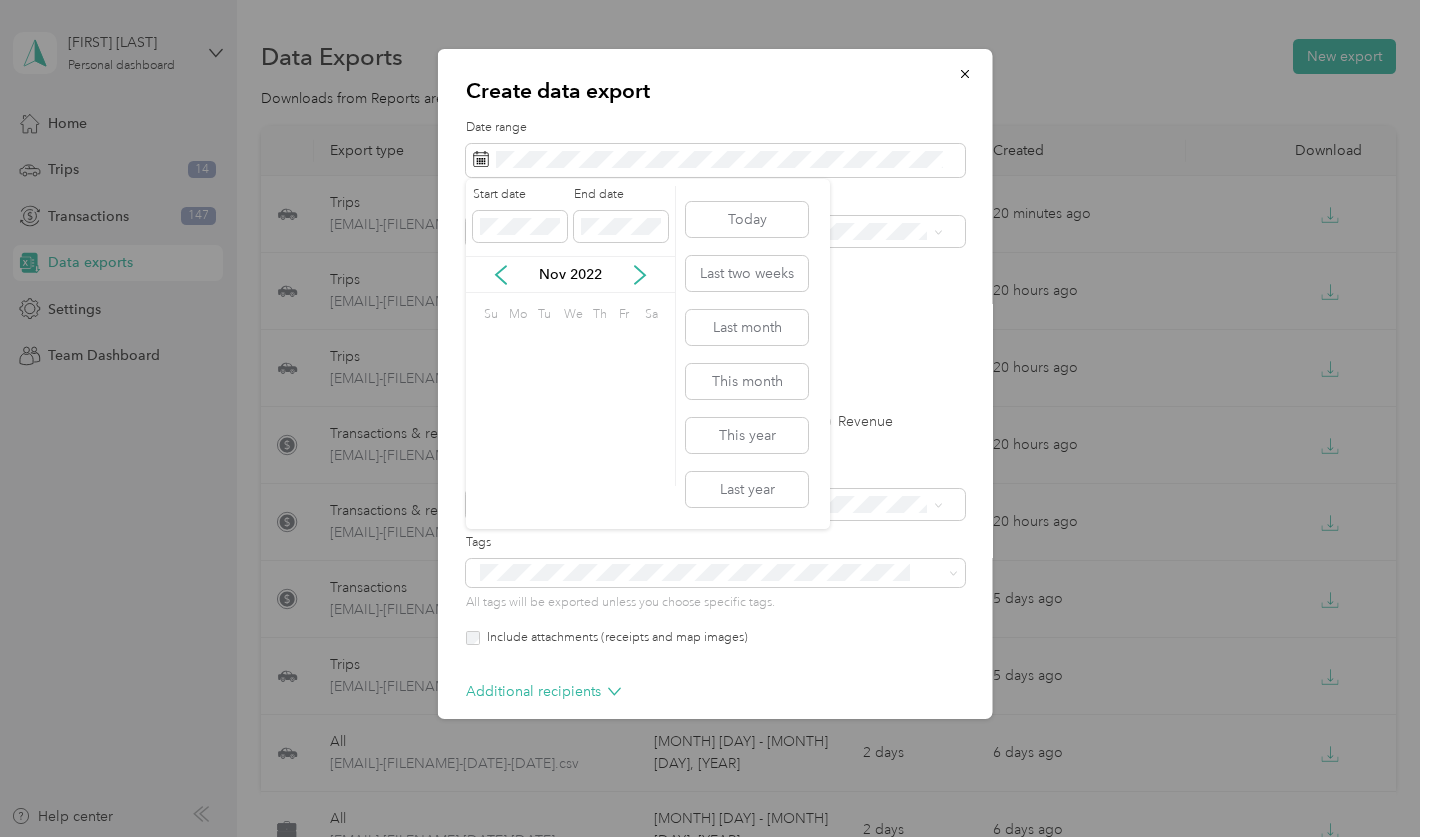 click 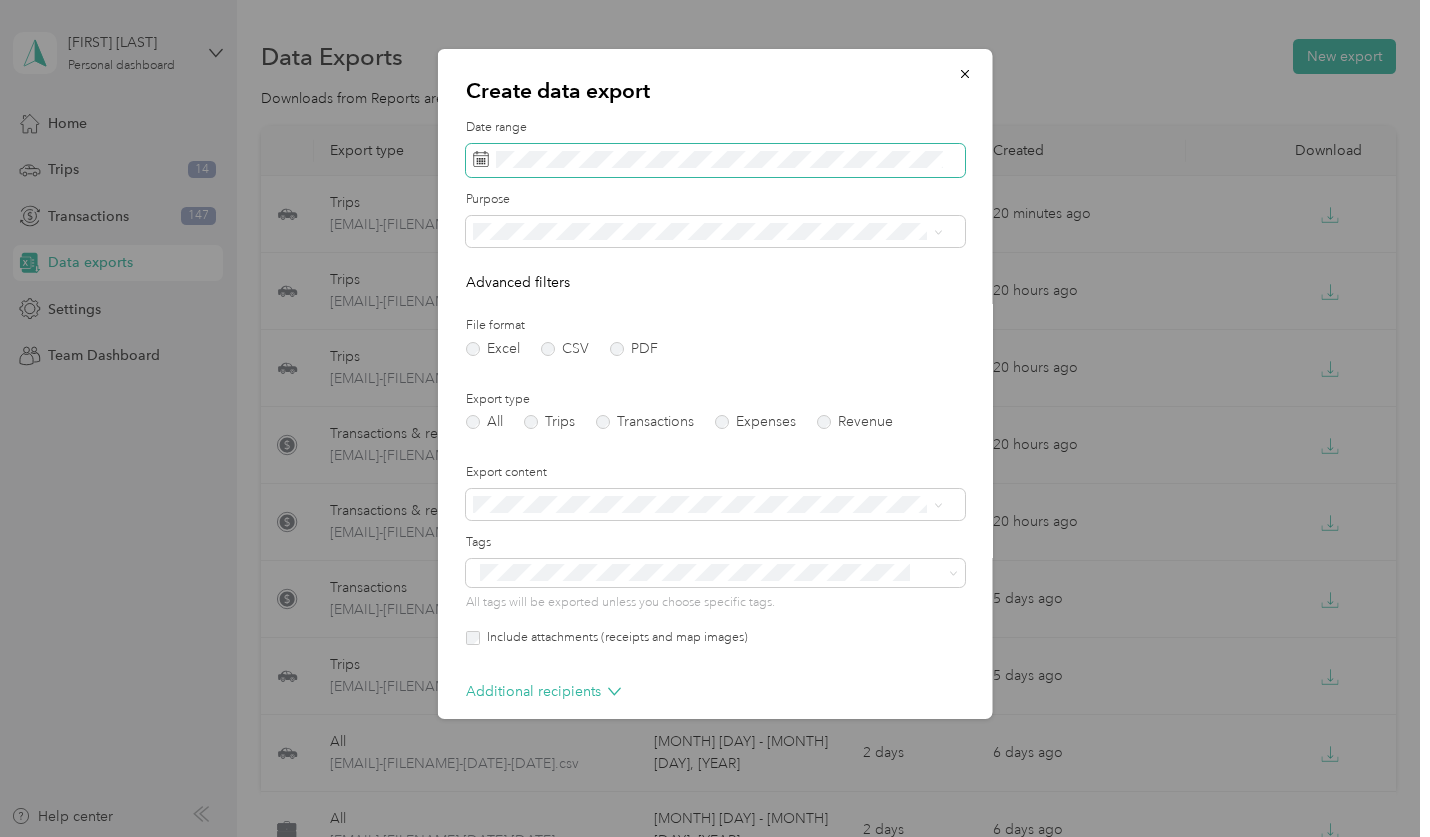 scroll, scrollTop: 92, scrollLeft: 0, axis: vertical 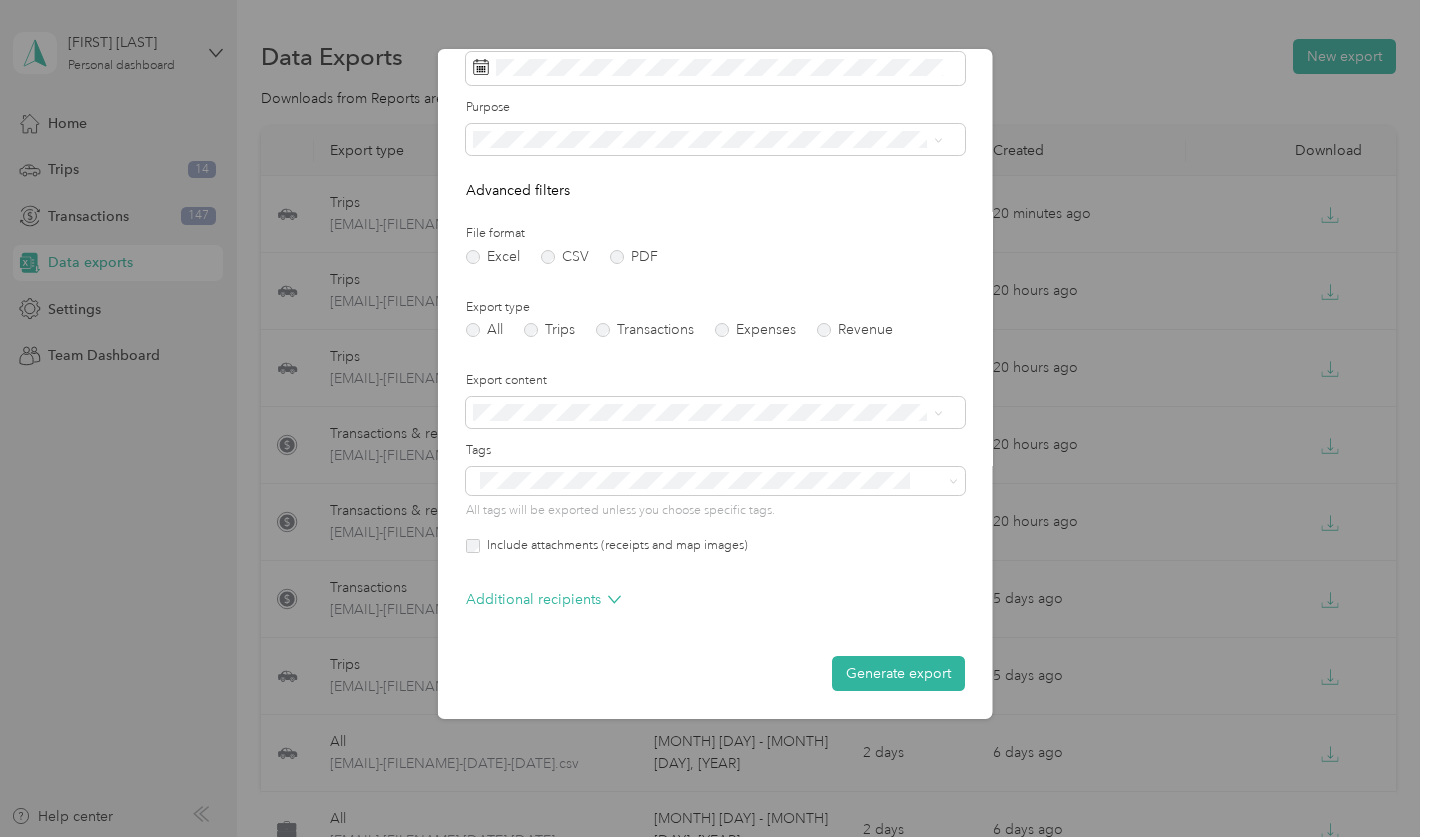 click on "Generate export" at bounding box center (898, 673) 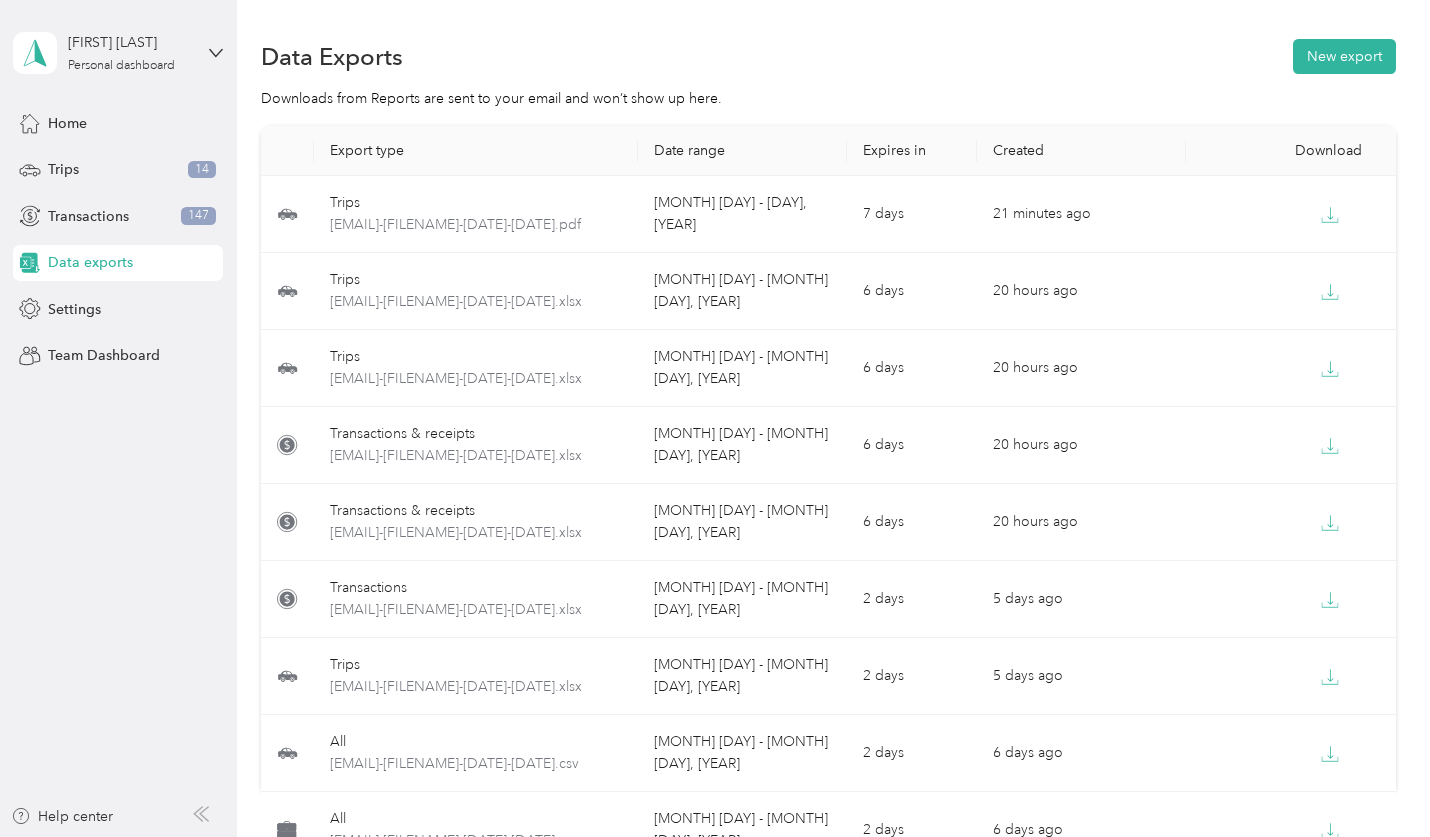 click on "Data exports" at bounding box center [90, 262] 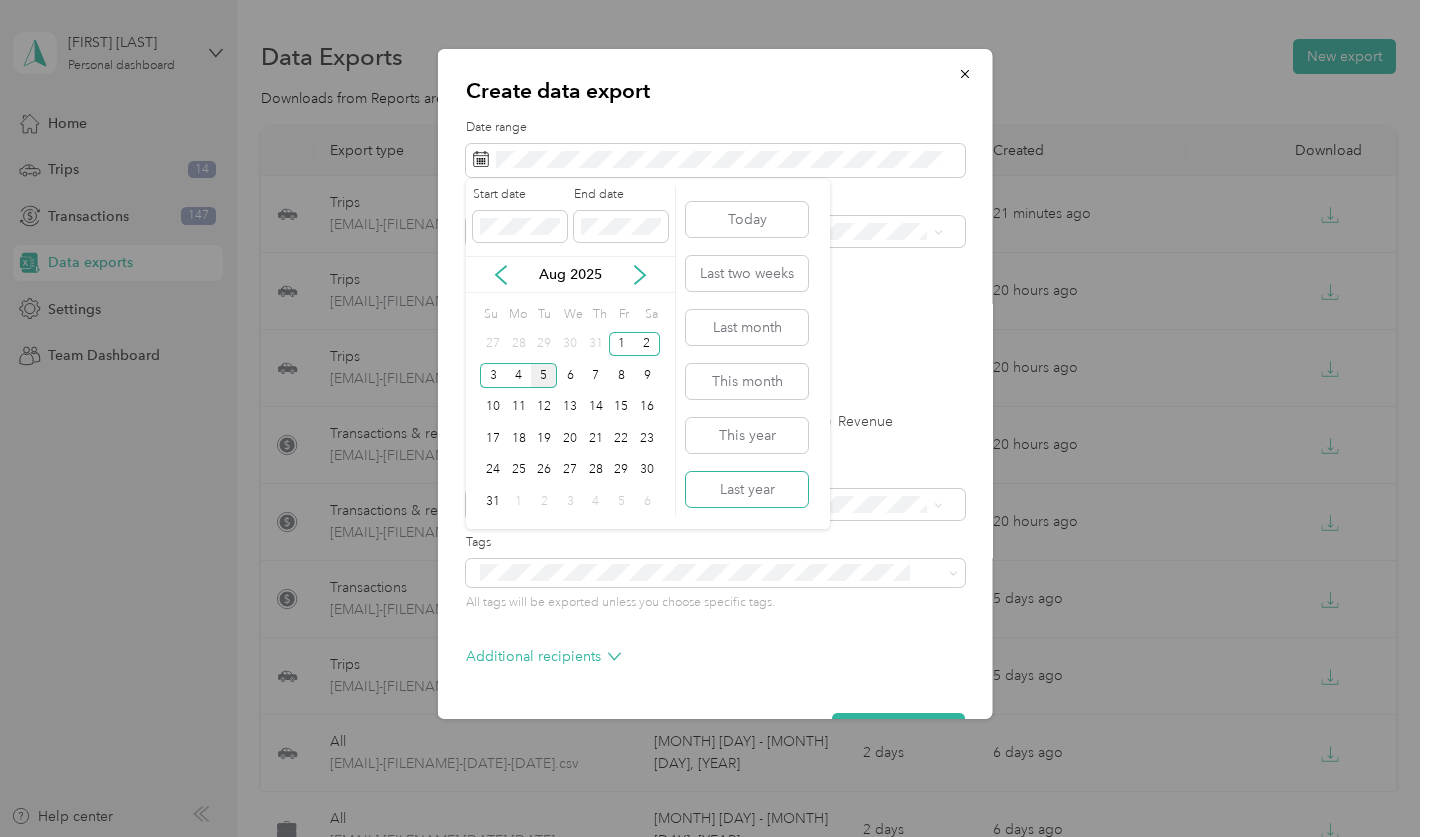 click on "Last year" at bounding box center [747, 489] 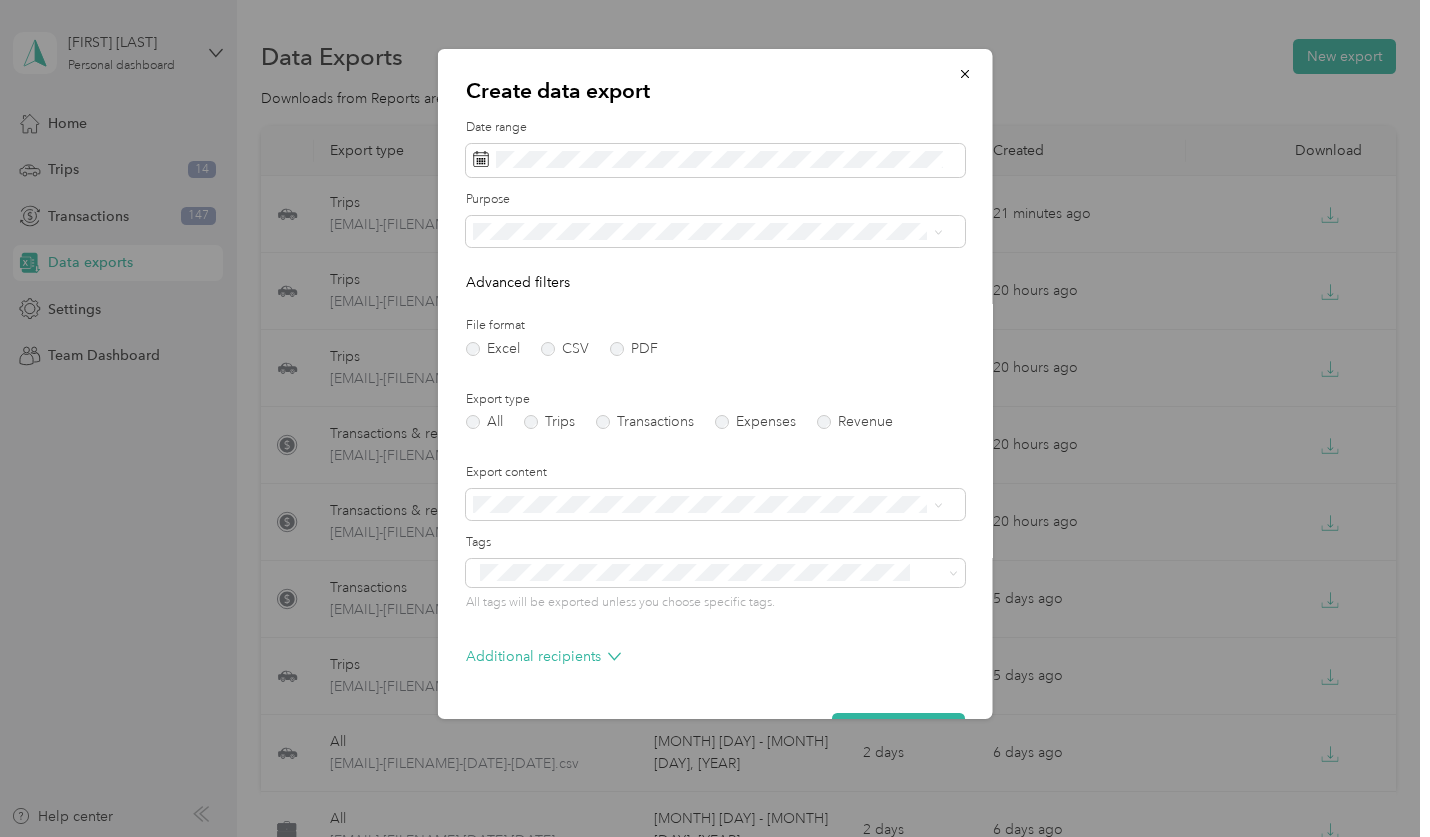 click on "PDF" at bounding box center [634, 349] 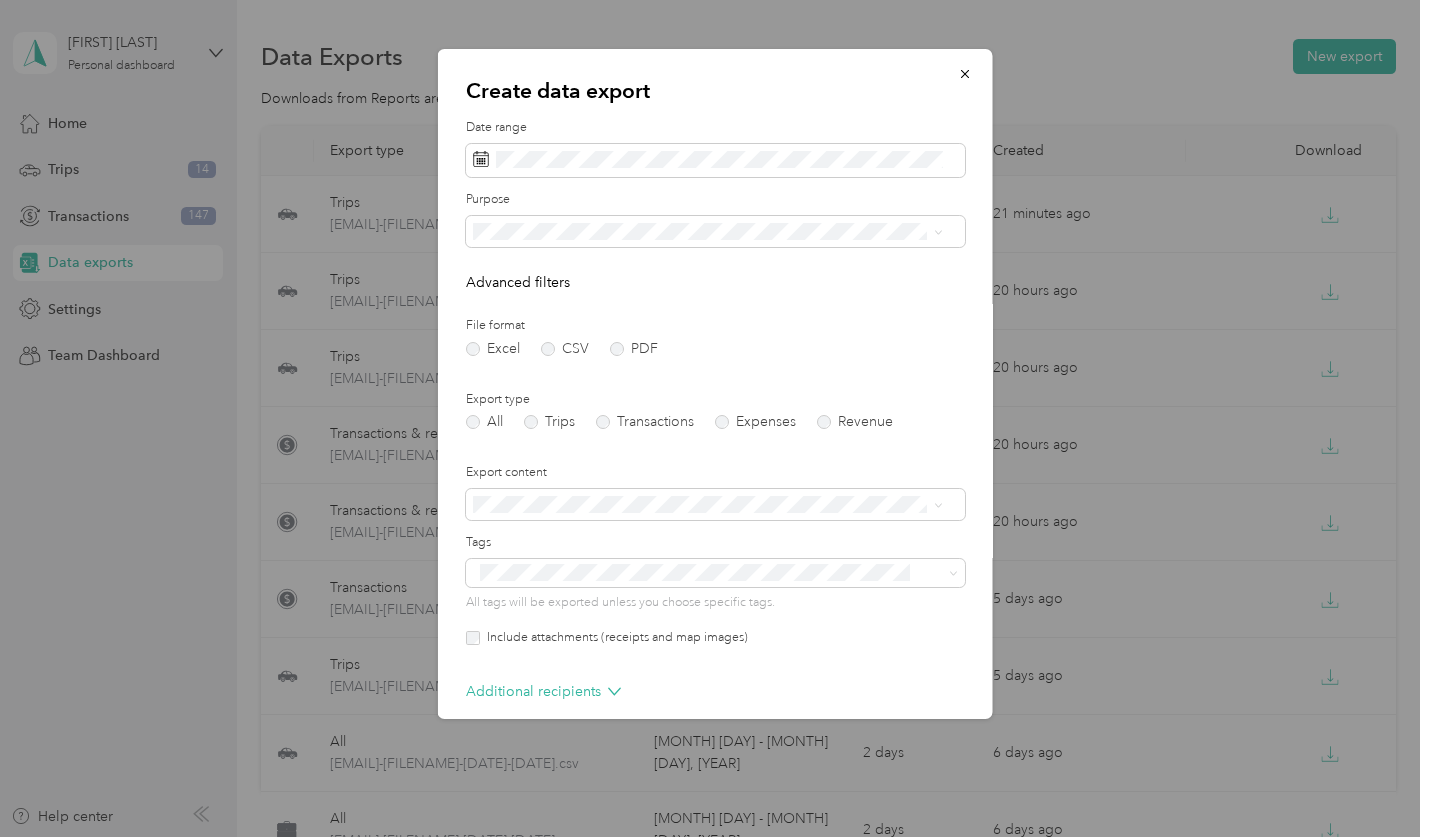 click on "PDF" at bounding box center [634, 349] 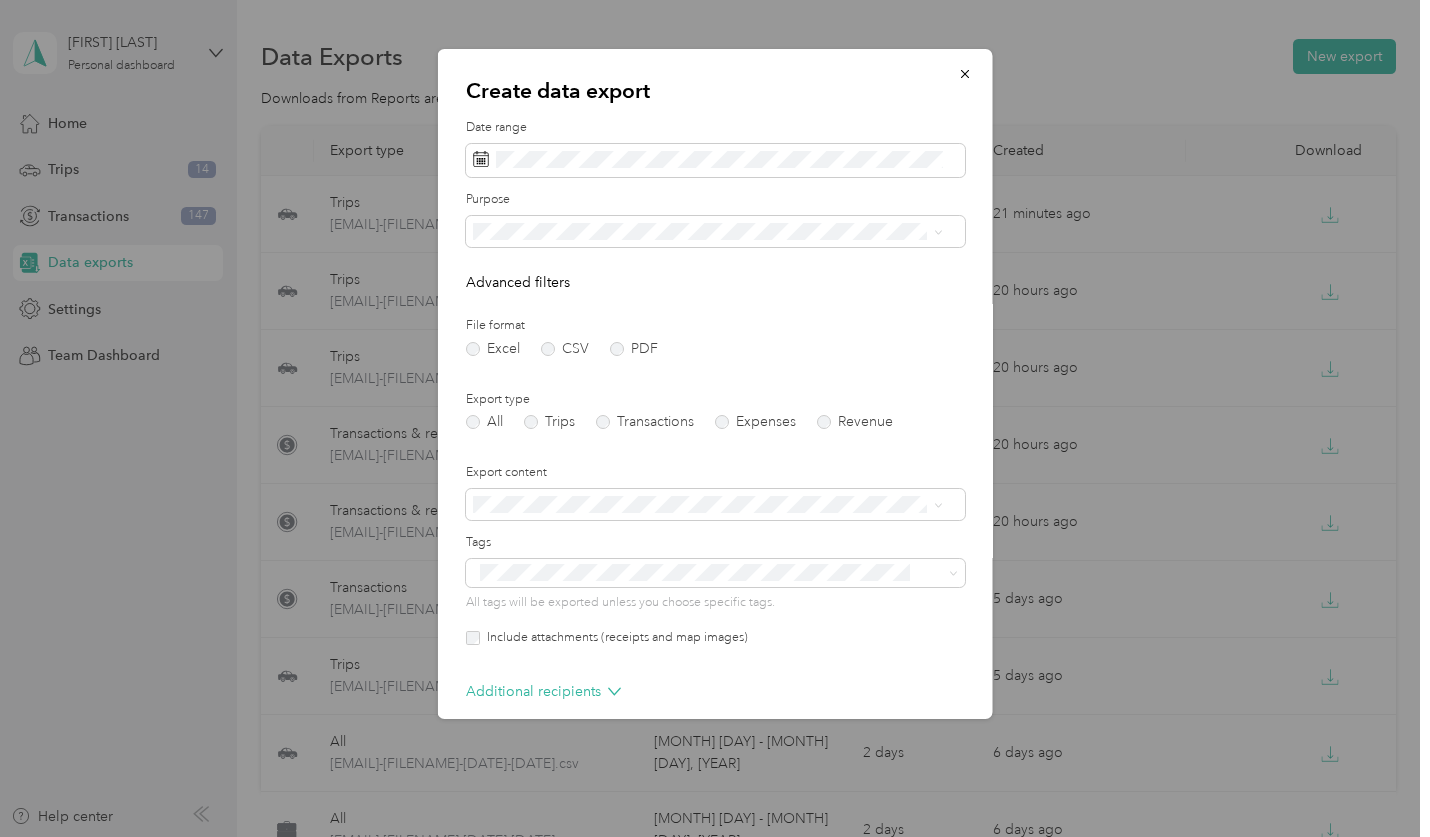 scroll, scrollTop: 92, scrollLeft: 0, axis: vertical 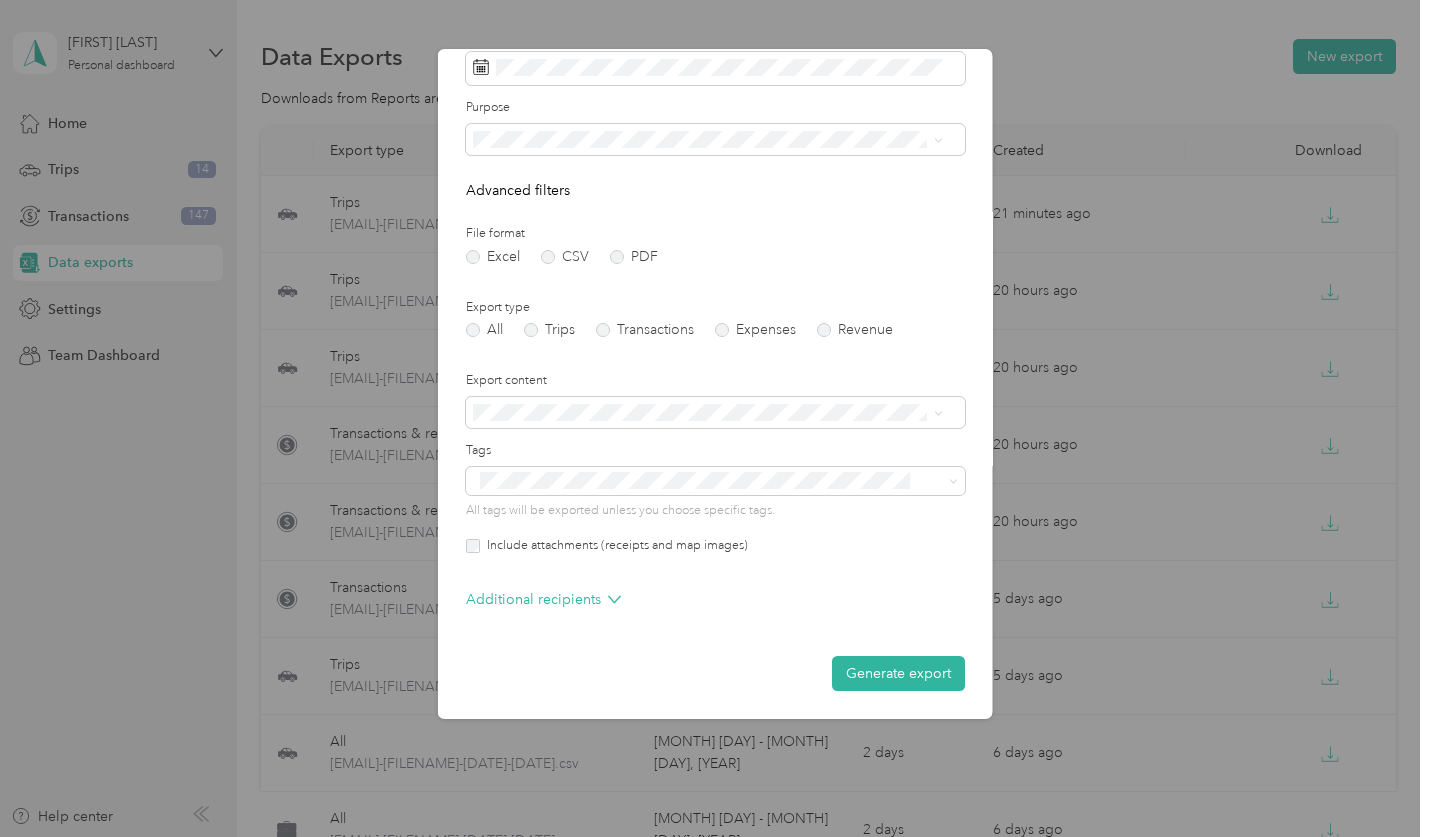 click on "Generate export" at bounding box center [898, 673] 